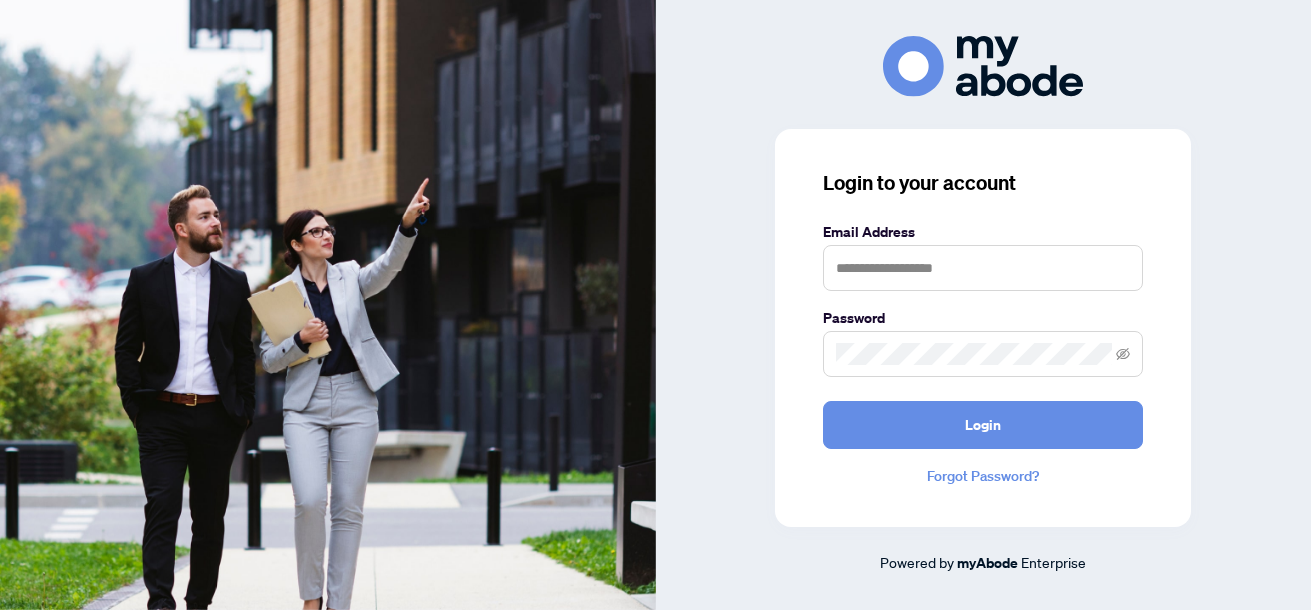 scroll, scrollTop: 0, scrollLeft: 0, axis: both 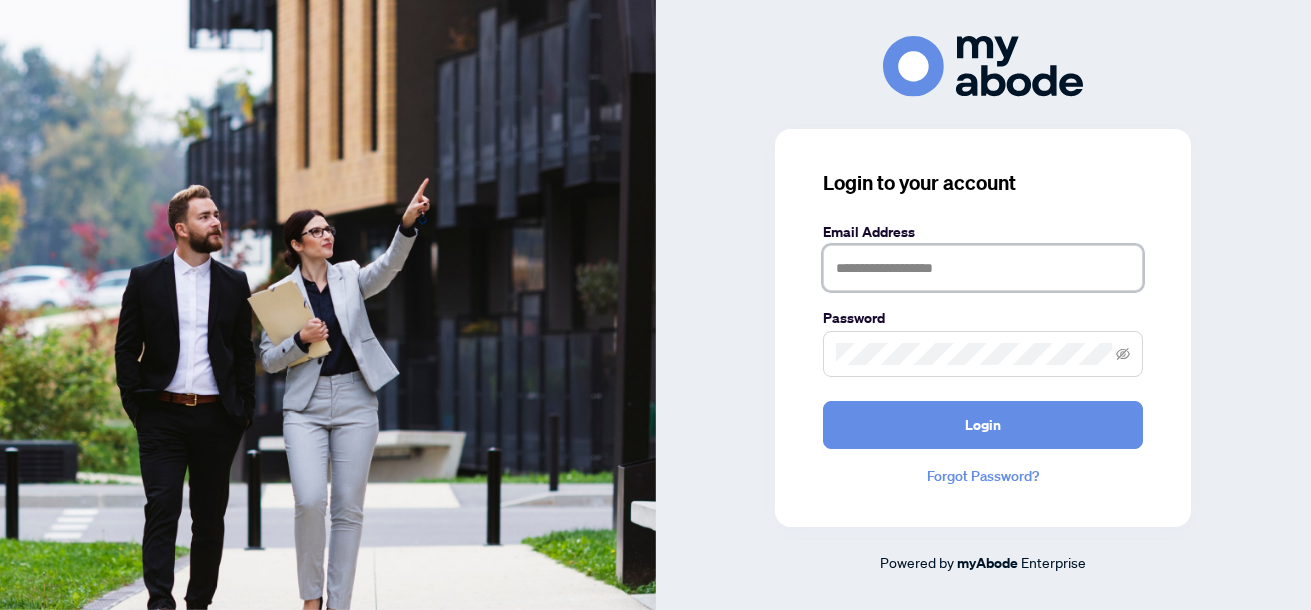 click at bounding box center (983, 268) 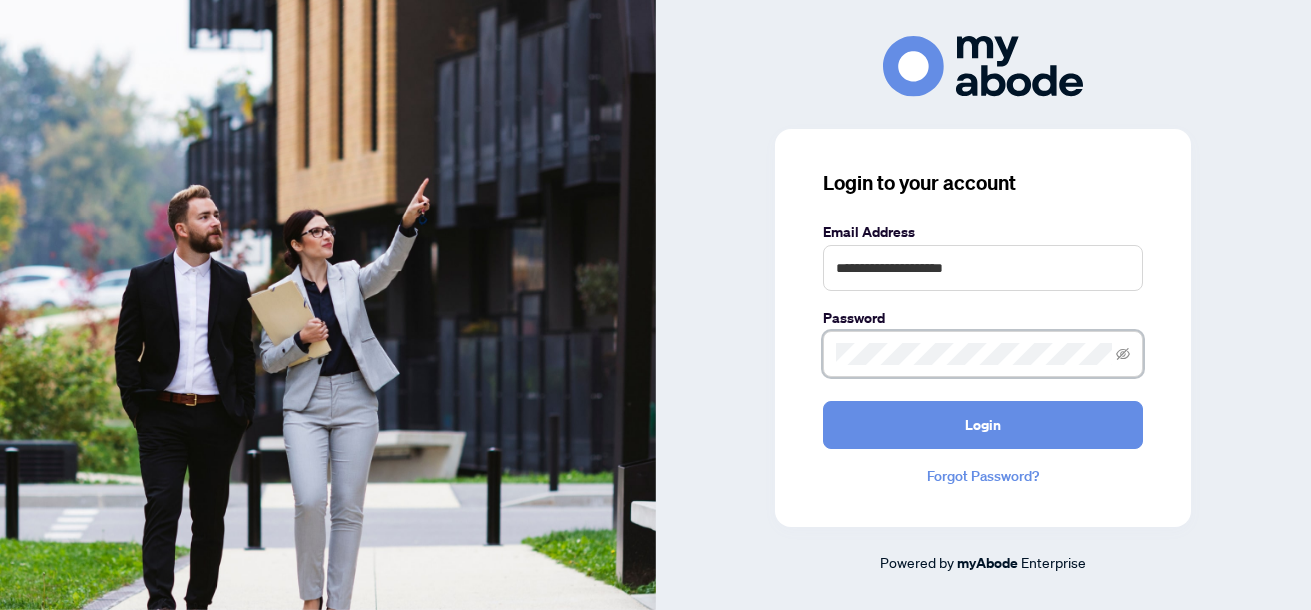 click on "Login" at bounding box center (983, 425) 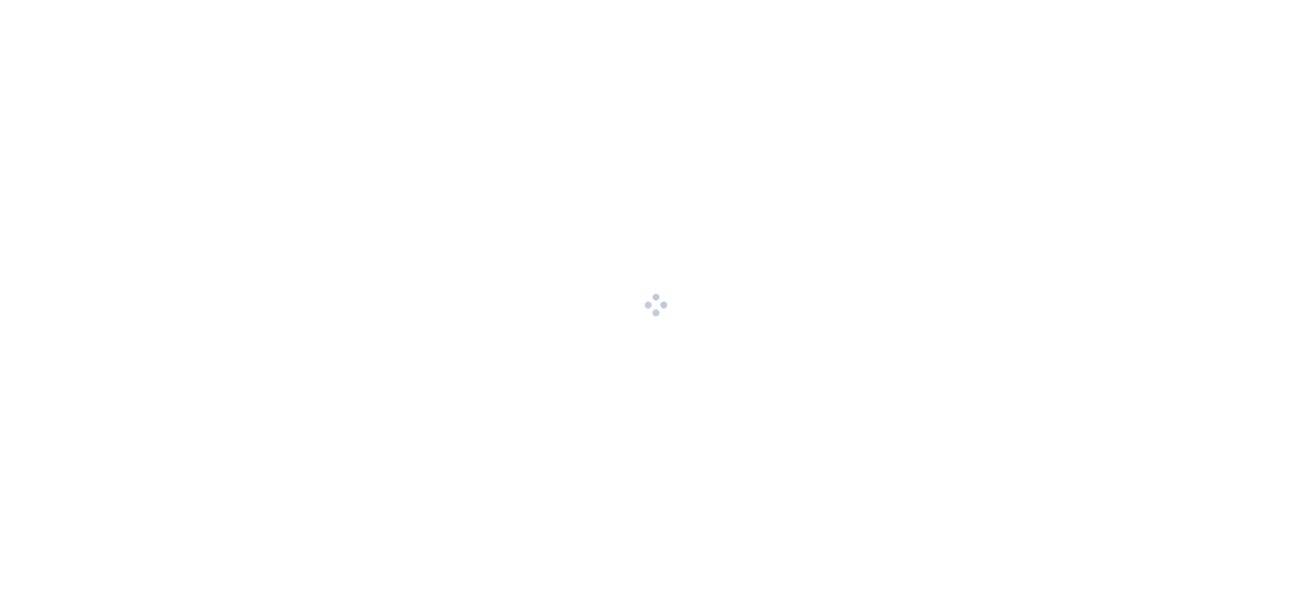 scroll, scrollTop: 0, scrollLeft: 0, axis: both 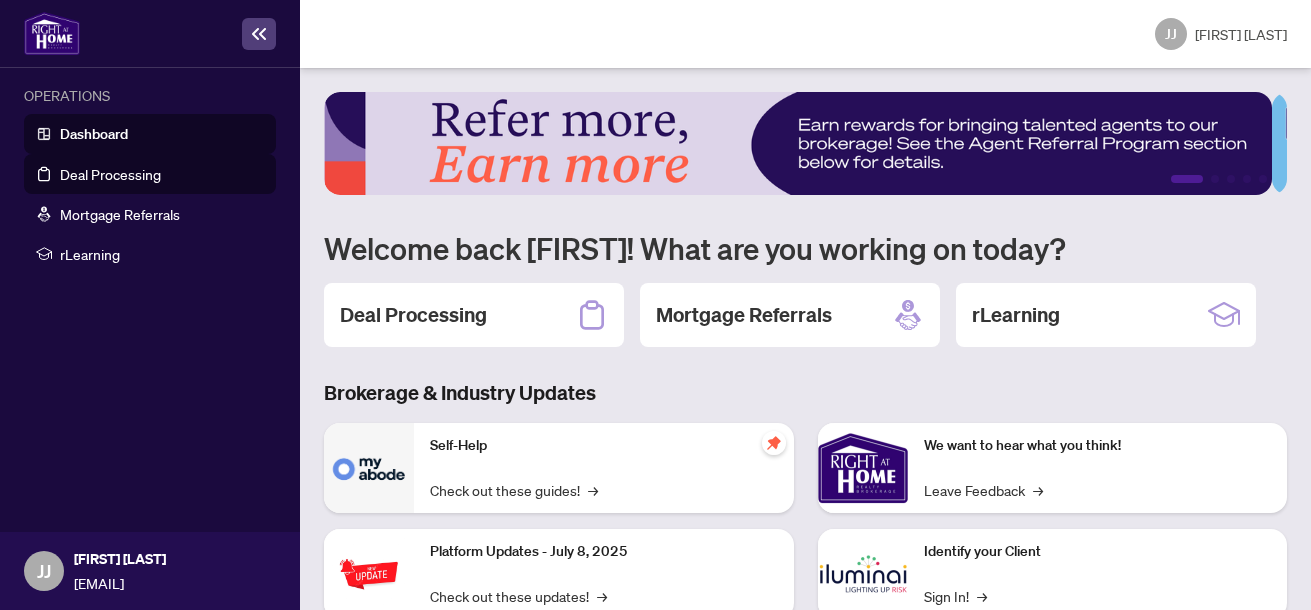 click on "Deal Processing" at bounding box center [110, 174] 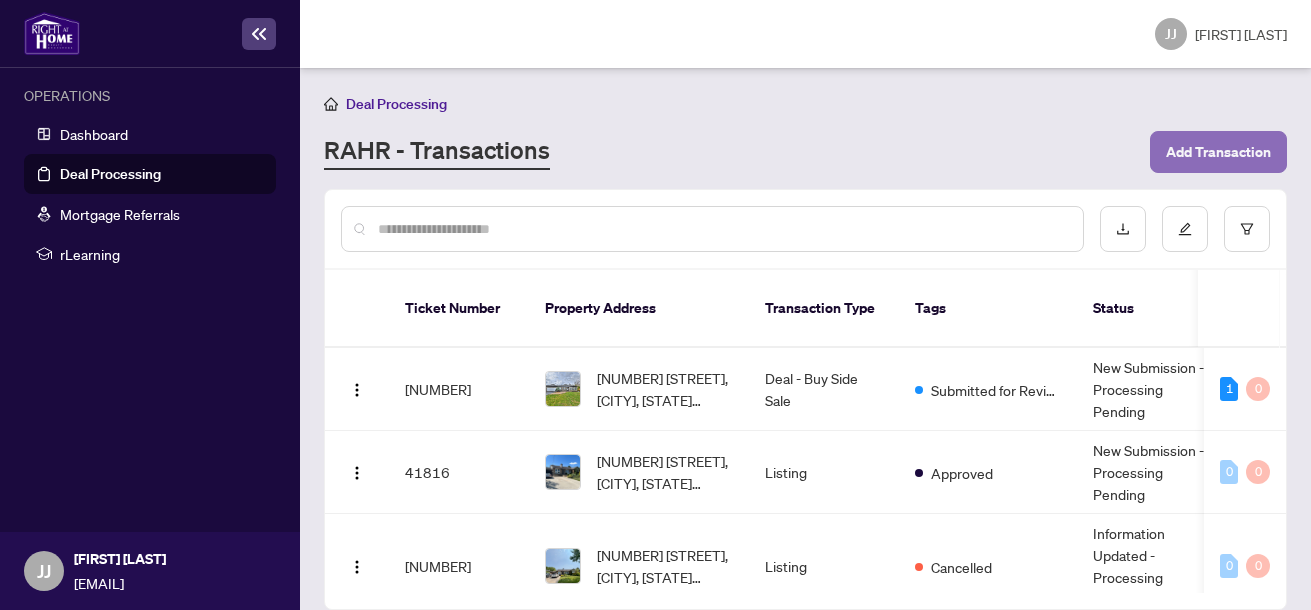 click on "Add Transaction" at bounding box center [1218, 152] 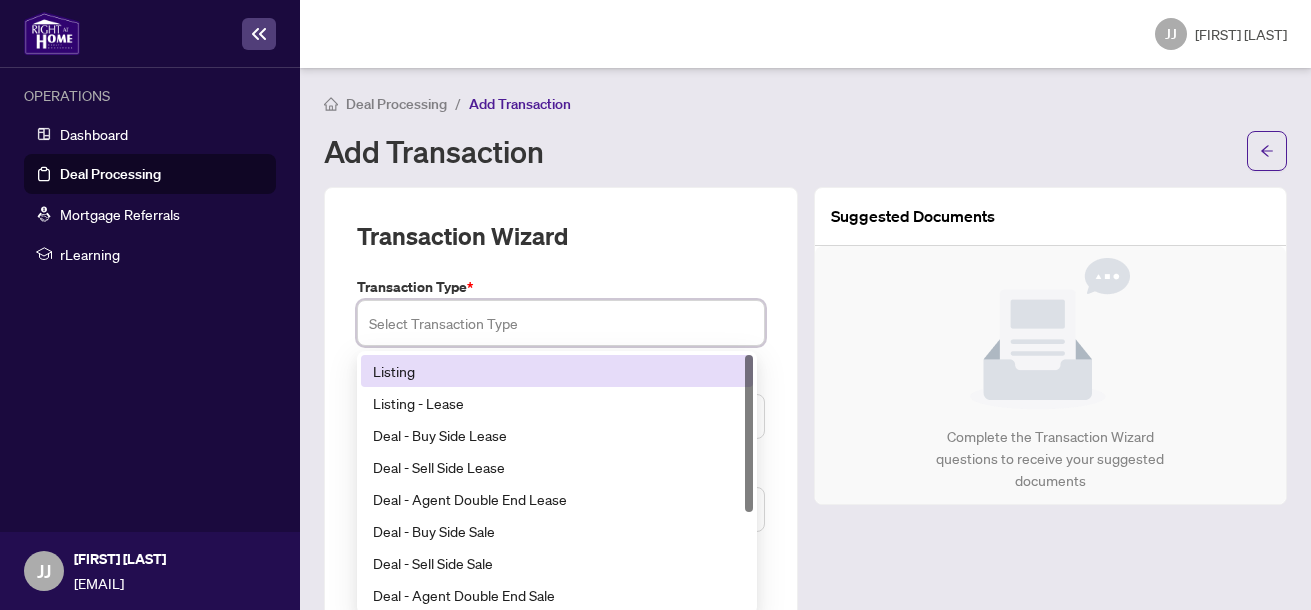 click at bounding box center [561, 323] 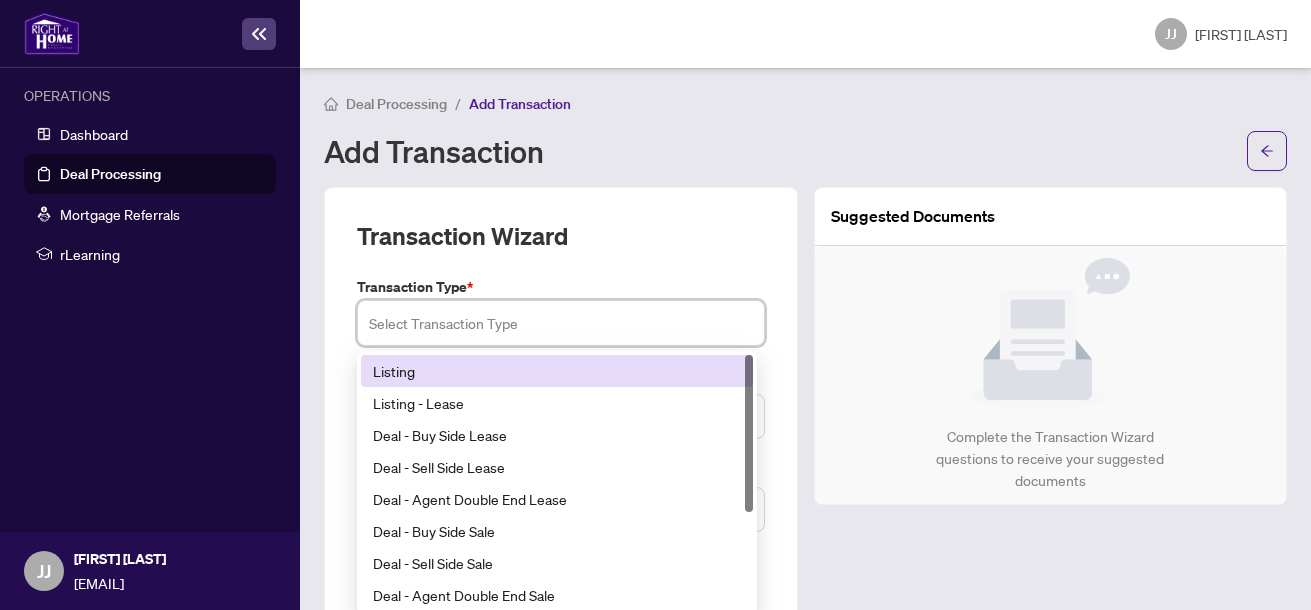click on "Listing" at bounding box center [557, 371] 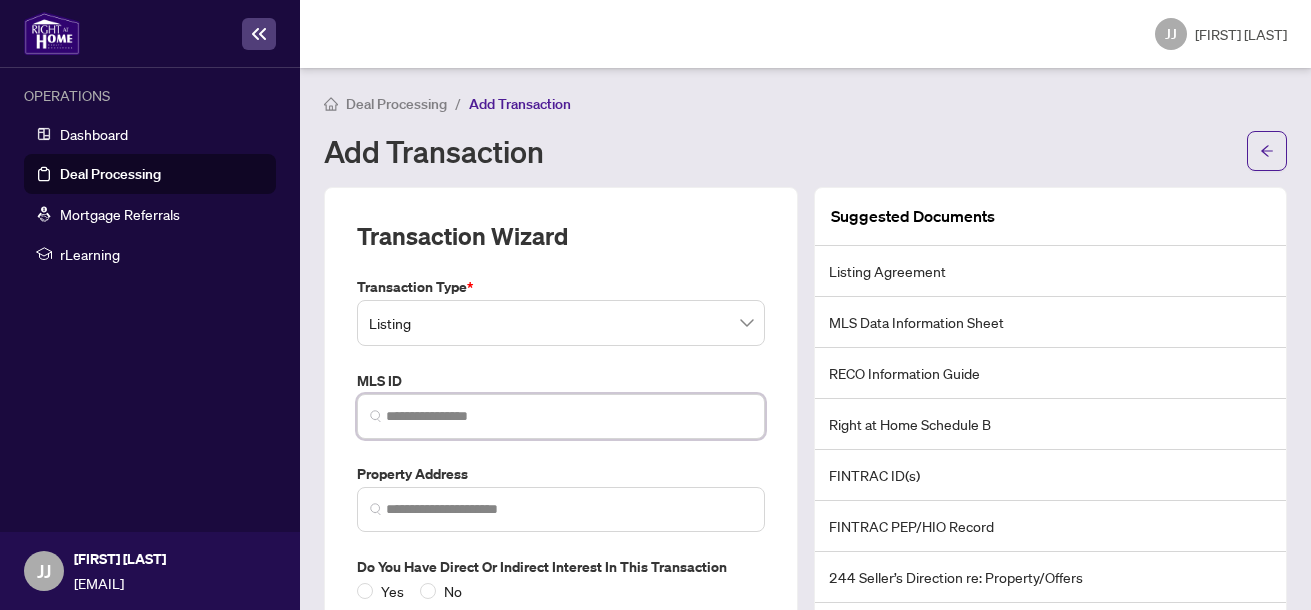 click at bounding box center [569, 416] 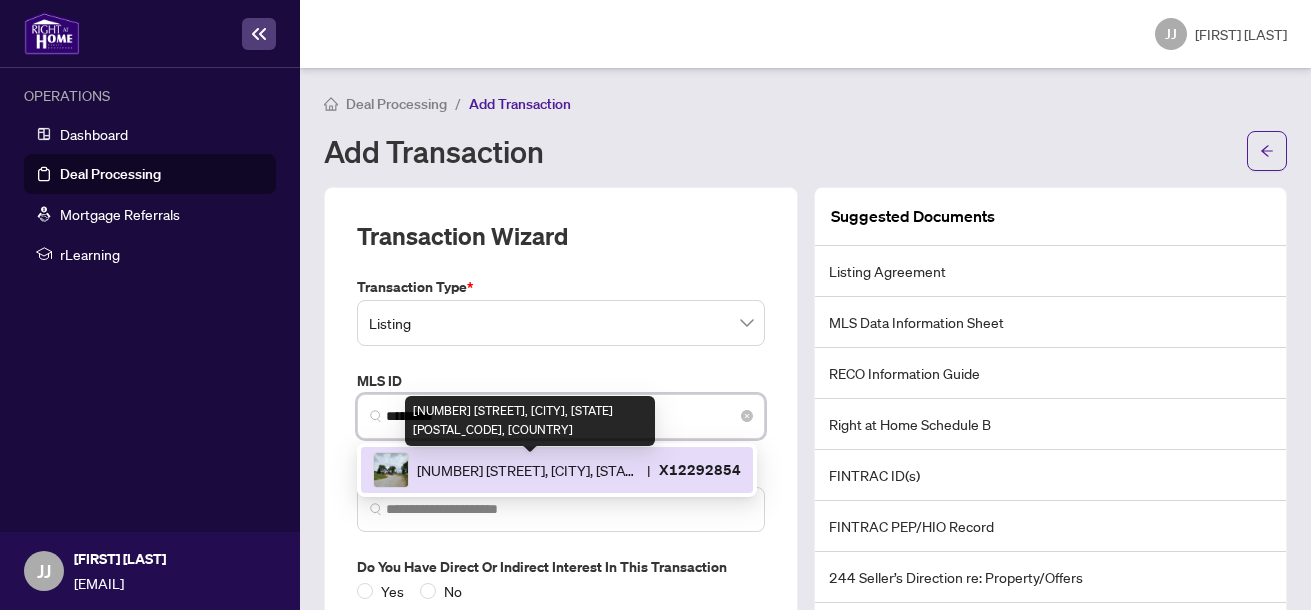 click on "[NUMBER] [STREET], [CITY], [STATE] [POSTAL_CODE], [COUNTRY]" at bounding box center [528, 470] 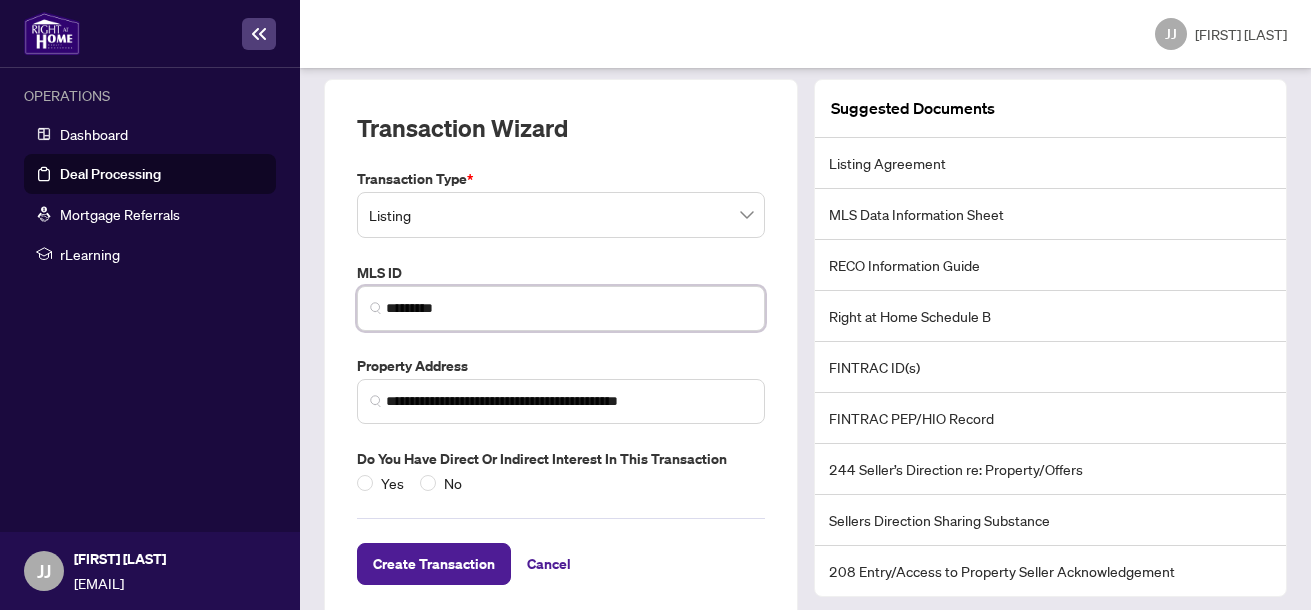 scroll, scrollTop: 131, scrollLeft: 0, axis: vertical 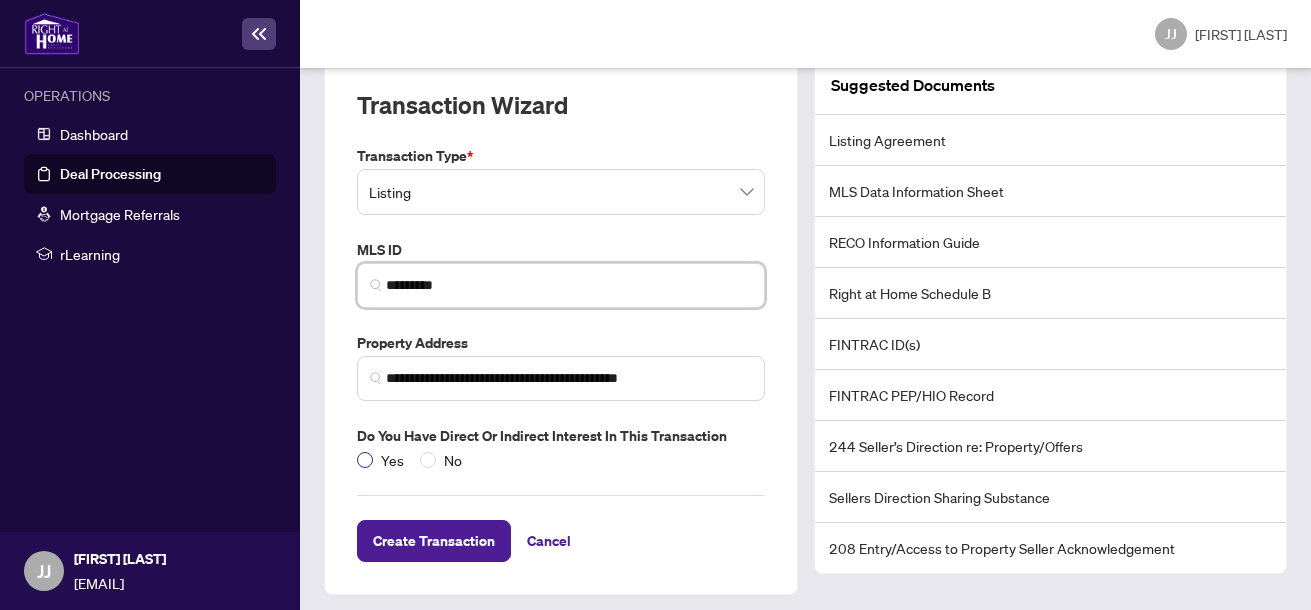 type on "*********" 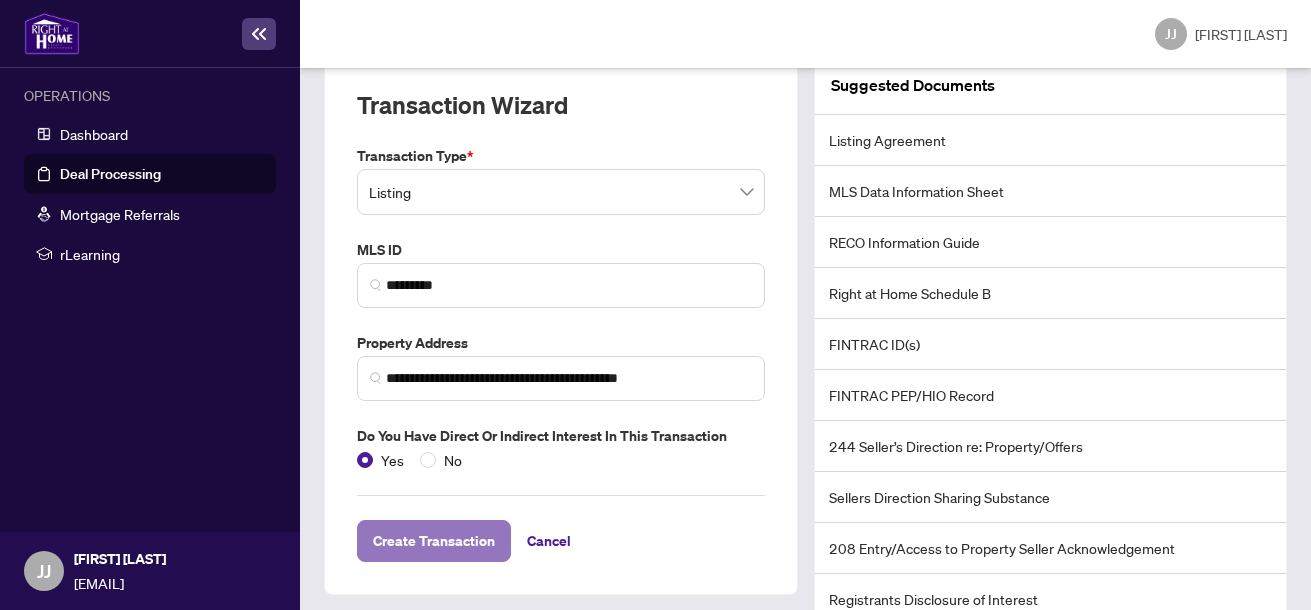 click on "Create Transaction" at bounding box center [434, 541] 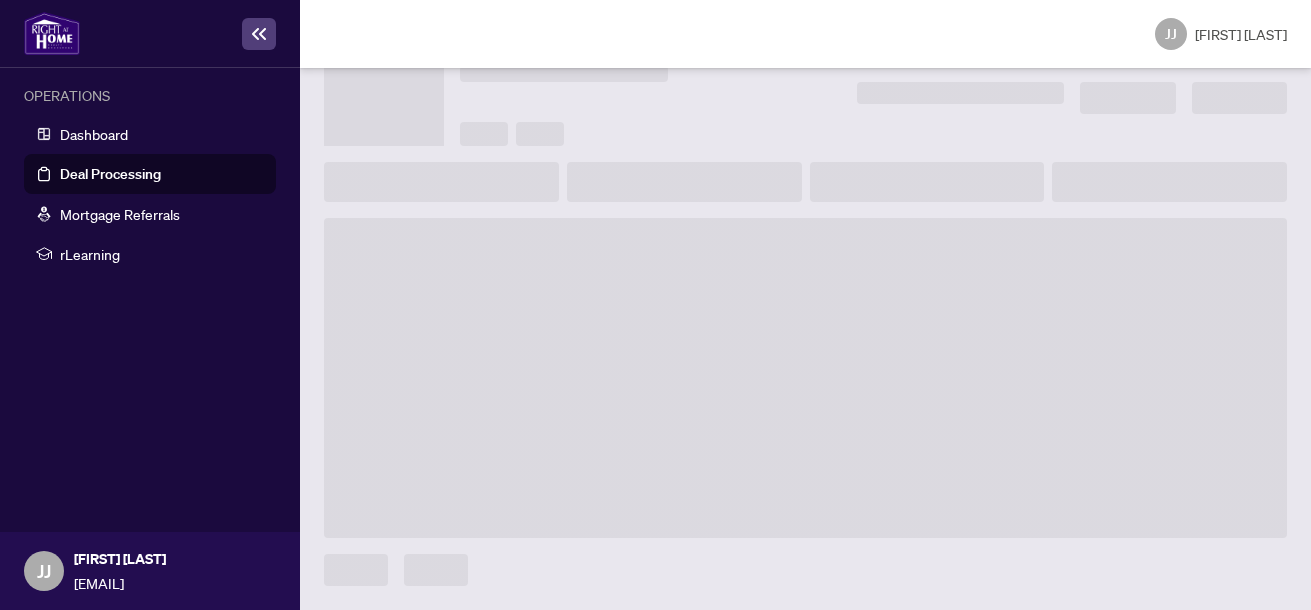 scroll, scrollTop: 104, scrollLeft: 0, axis: vertical 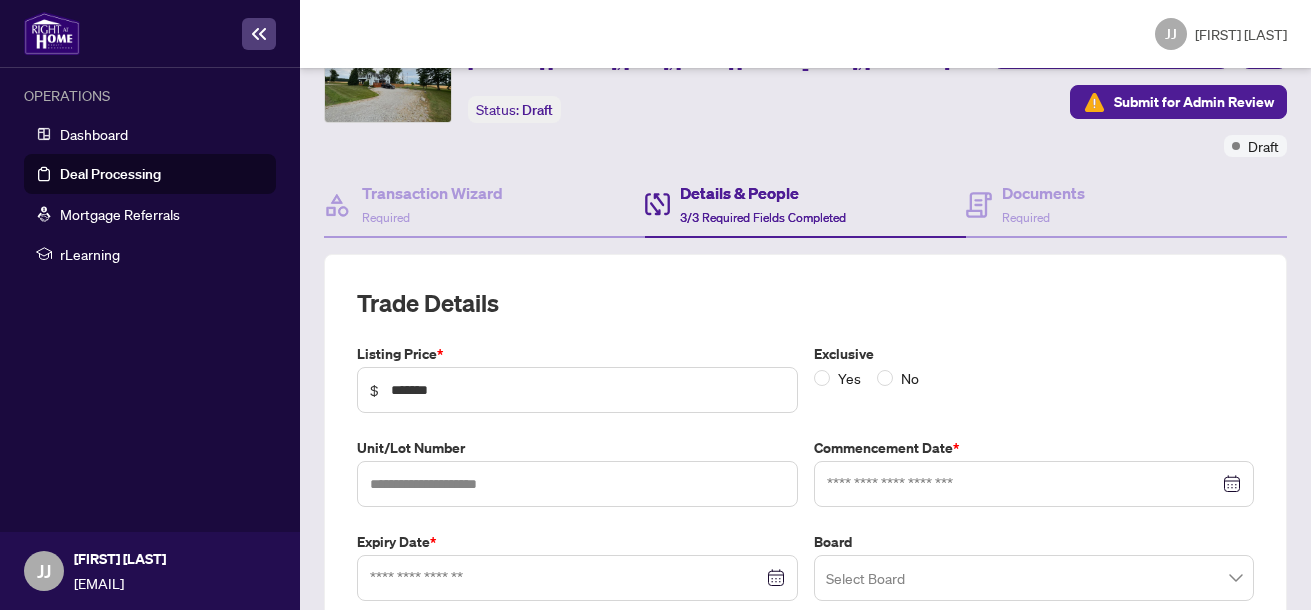type on "**********" 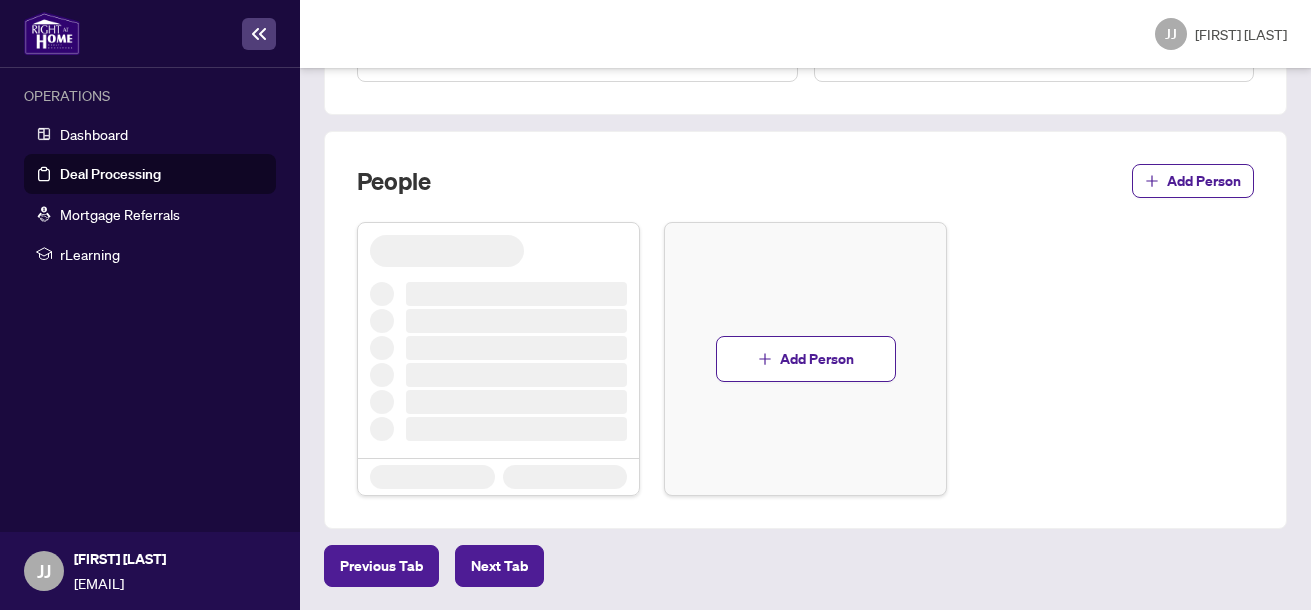 scroll, scrollTop: 685, scrollLeft: 0, axis: vertical 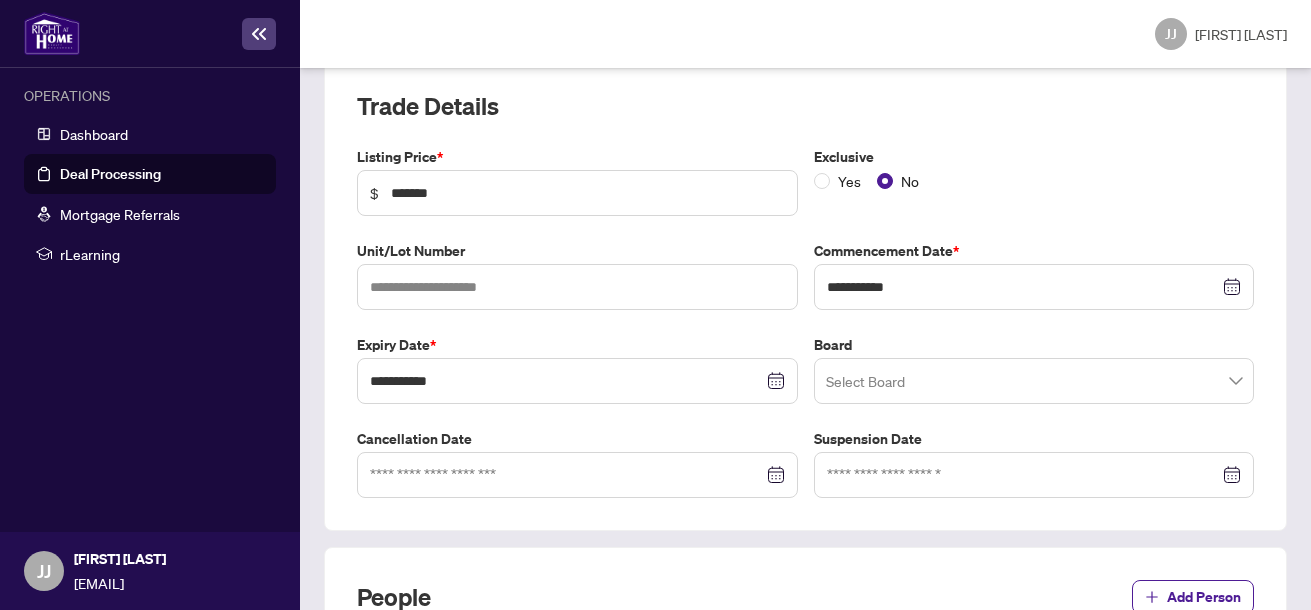 click at bounding box center [577, 475] 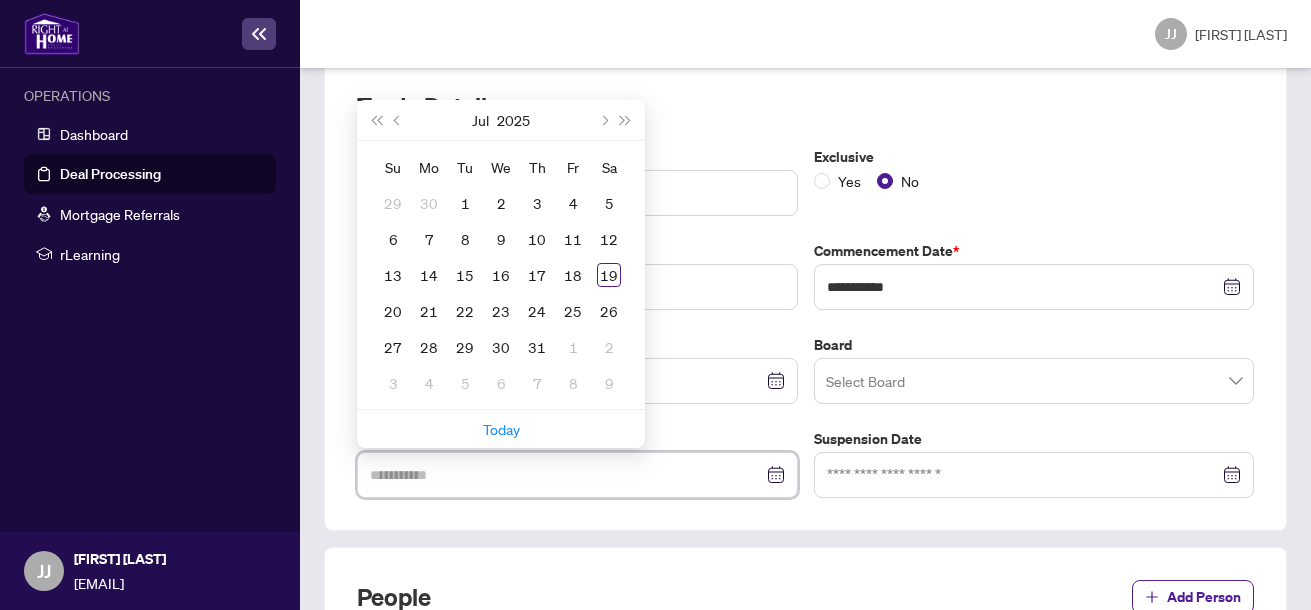 type on "**********" 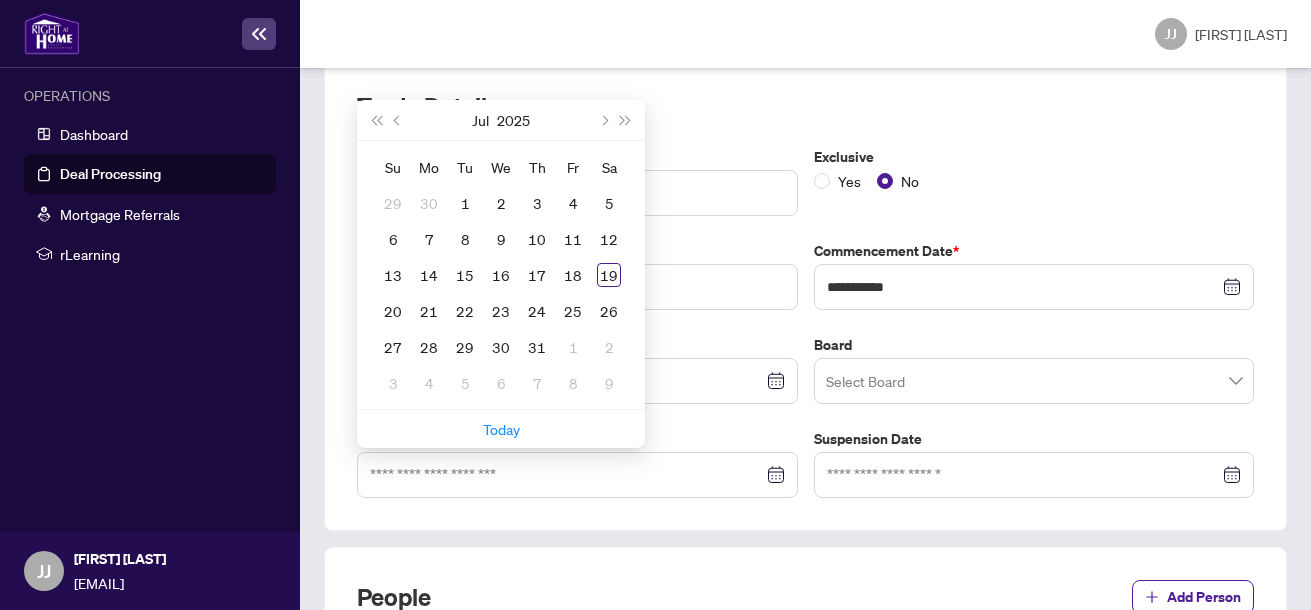 click on "Expiry Date *" at bounding box center [577, 345] 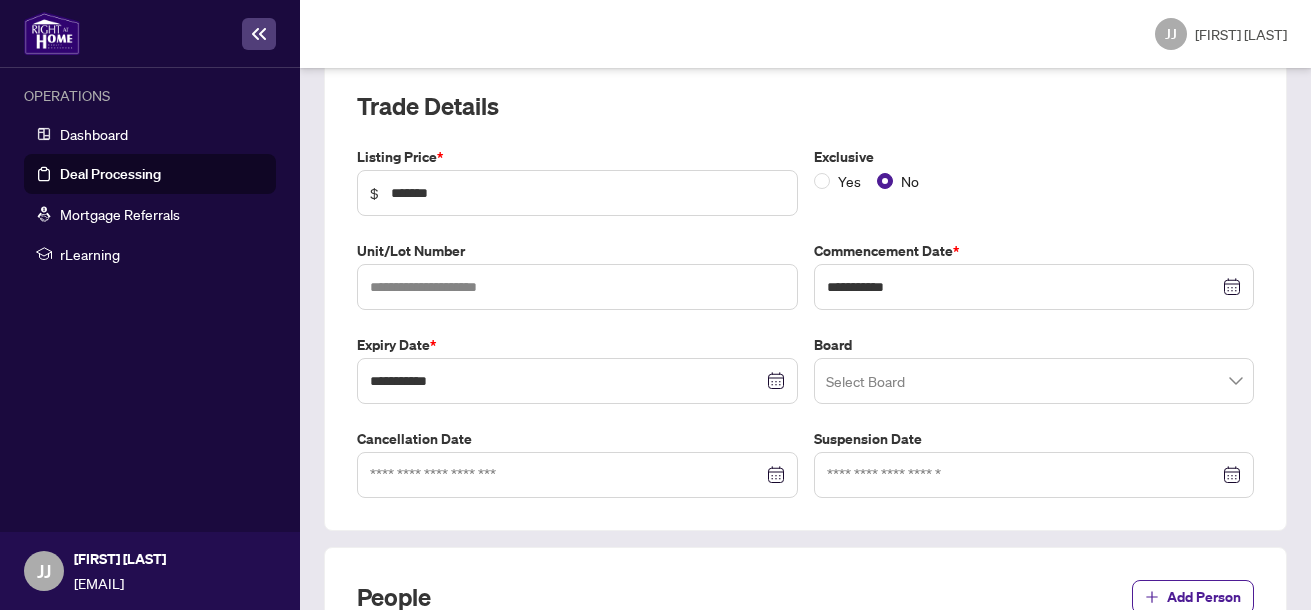 click at bounding box center (1034, 381) 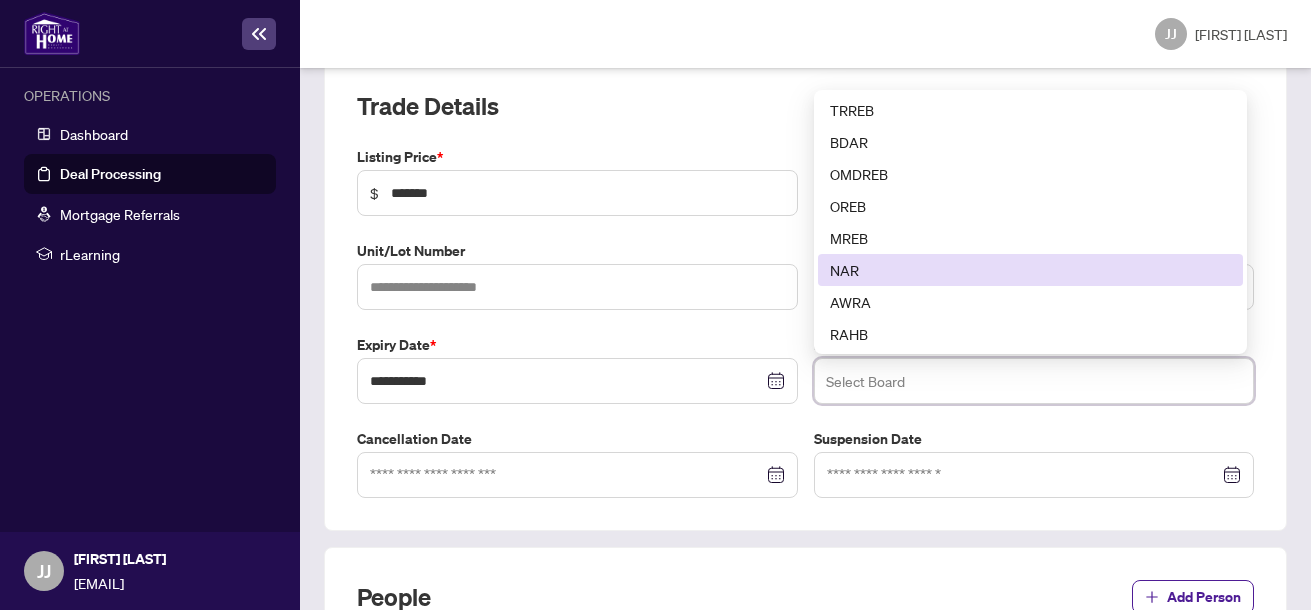 click on "NAR" at bounding box center [1030, 270] 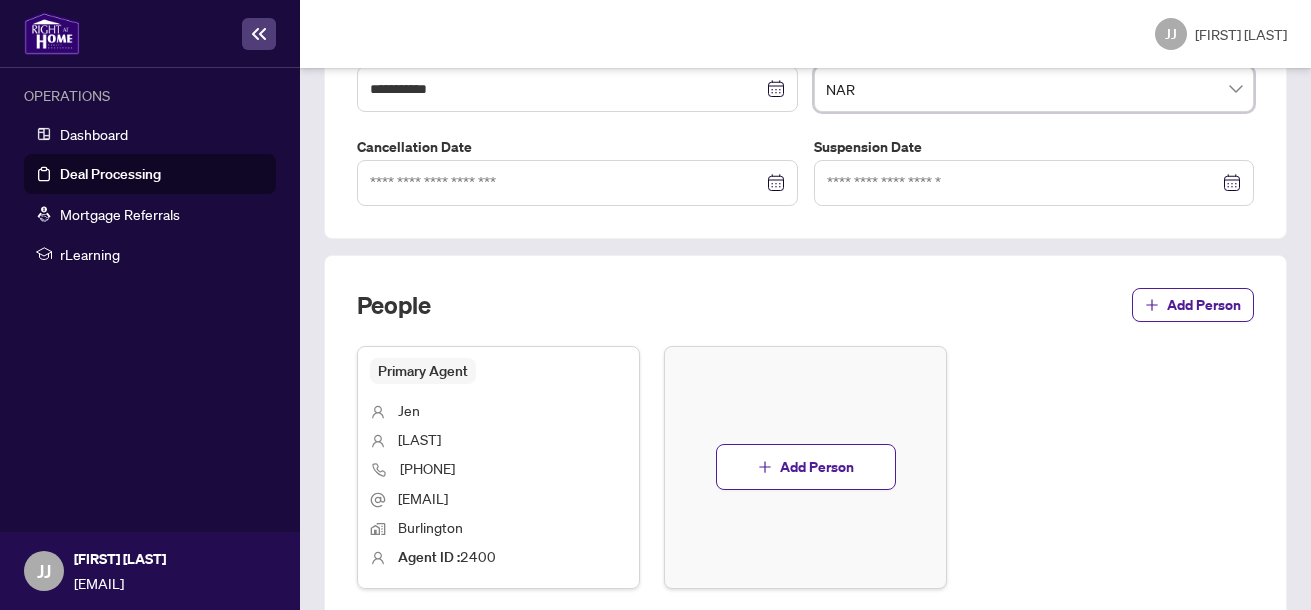 scroll, scrollTop: 685, scrollLeft: 0, axis: vertical 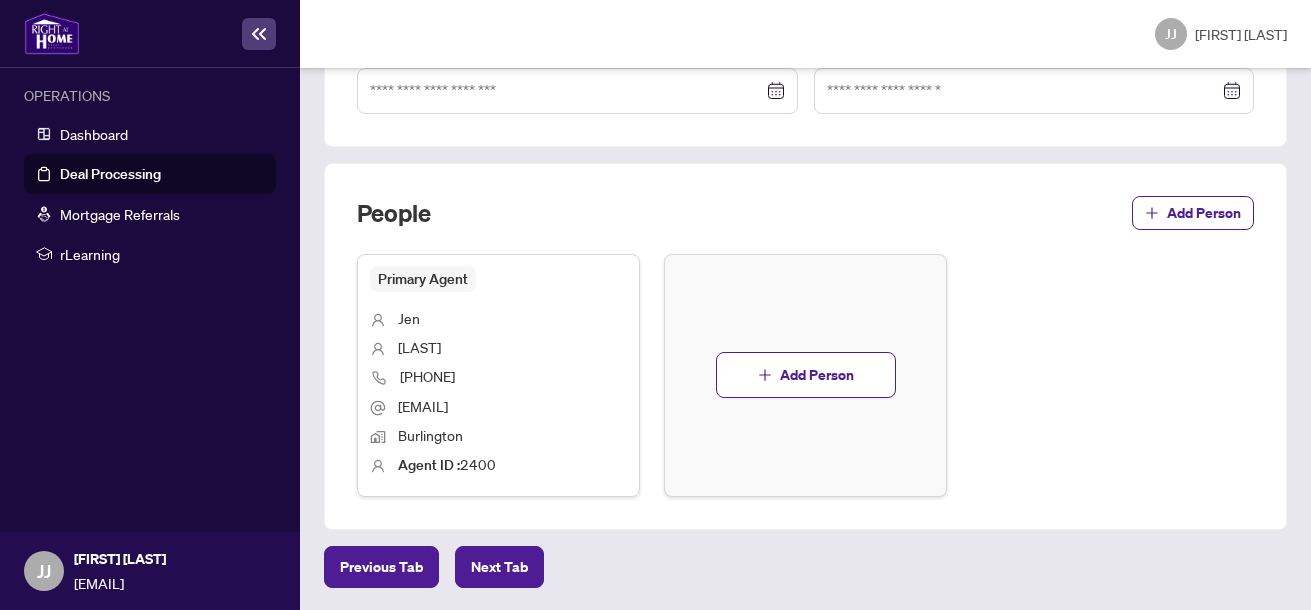 drag, startPoint x: 1290, startPoint y: 565, endPoint x: 1311, endPoint y: 374, distance: 192.15099 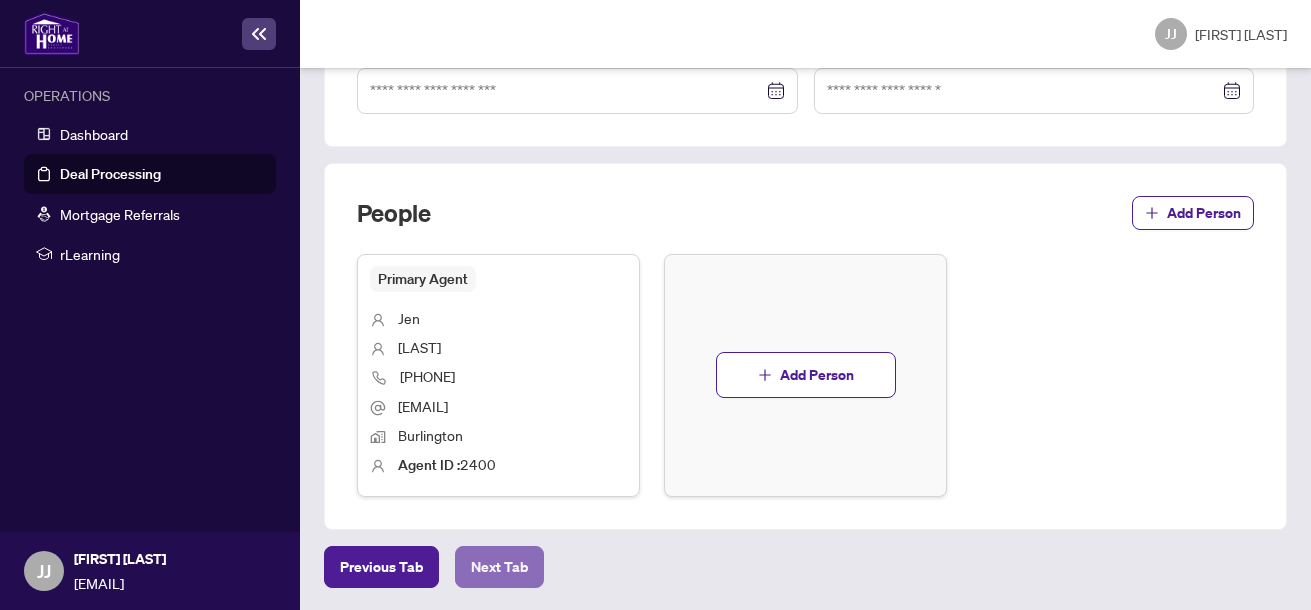 click on "Next Tab" at bounding box center (499, 567) 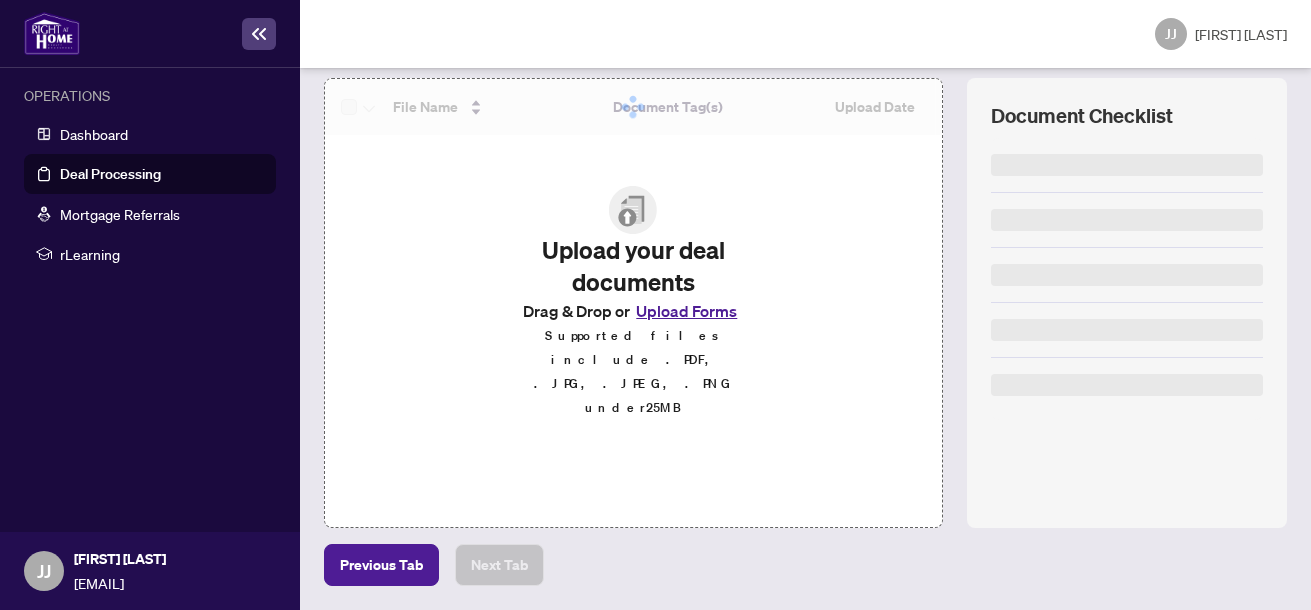 scroll, scrollTop: 279, scrollLeft: 0, axis: vertical 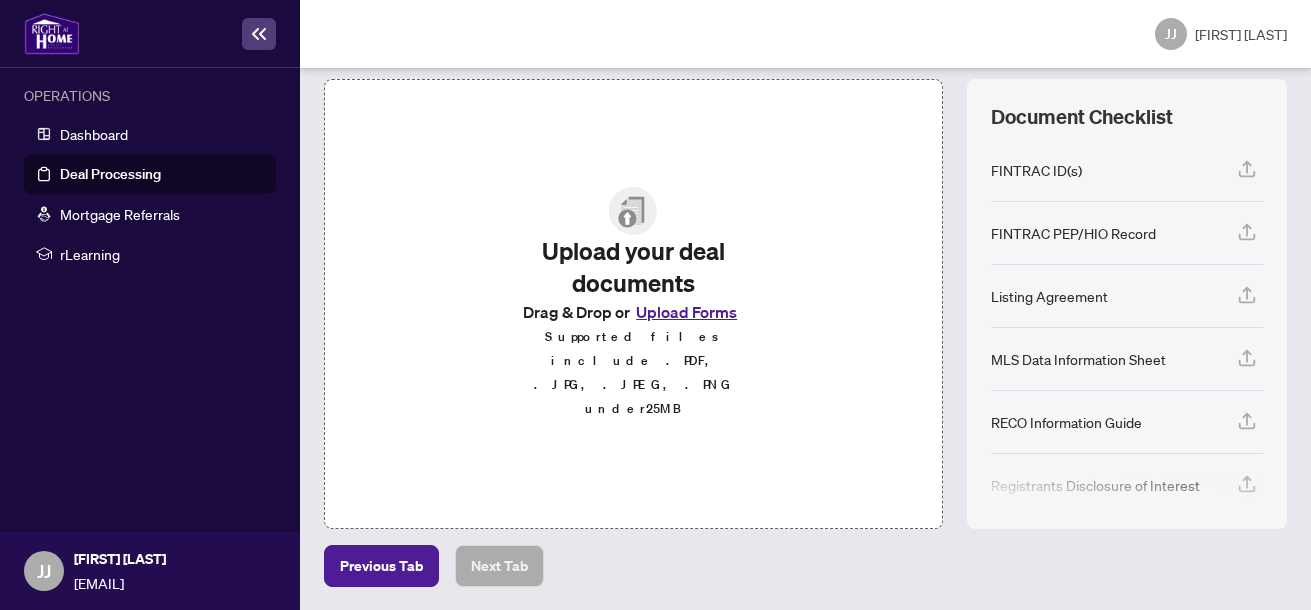 click on "Upload Forms" at bounding box center (686, 312) 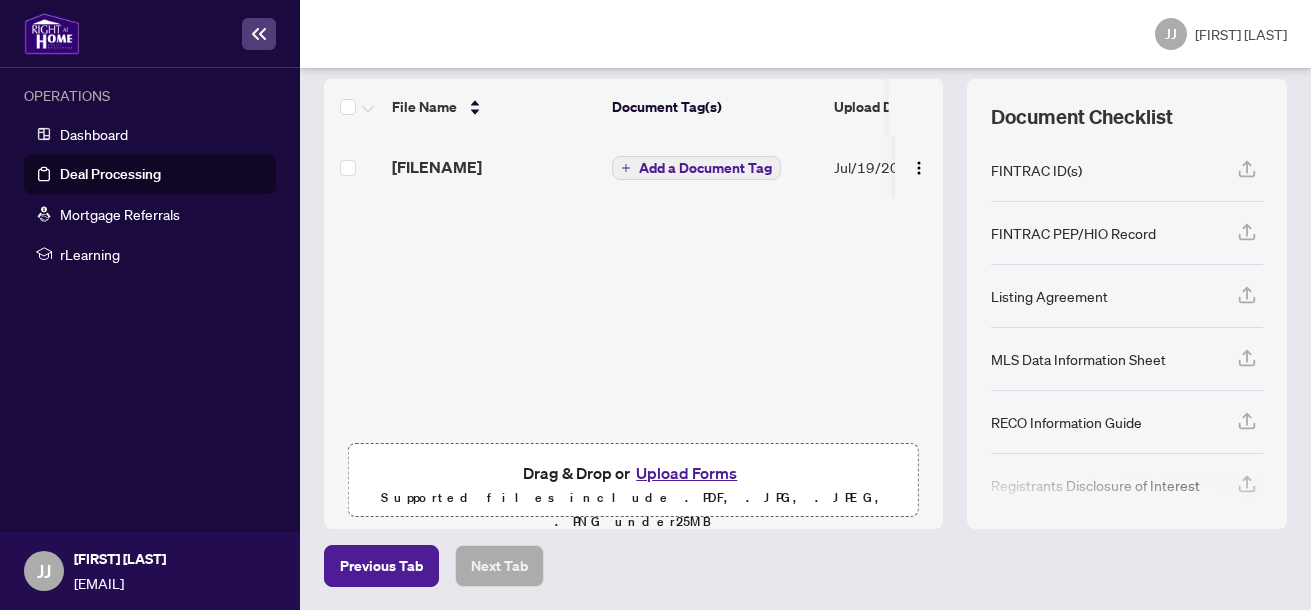 click on "Upload Forms" at bounding box center [686, 473] 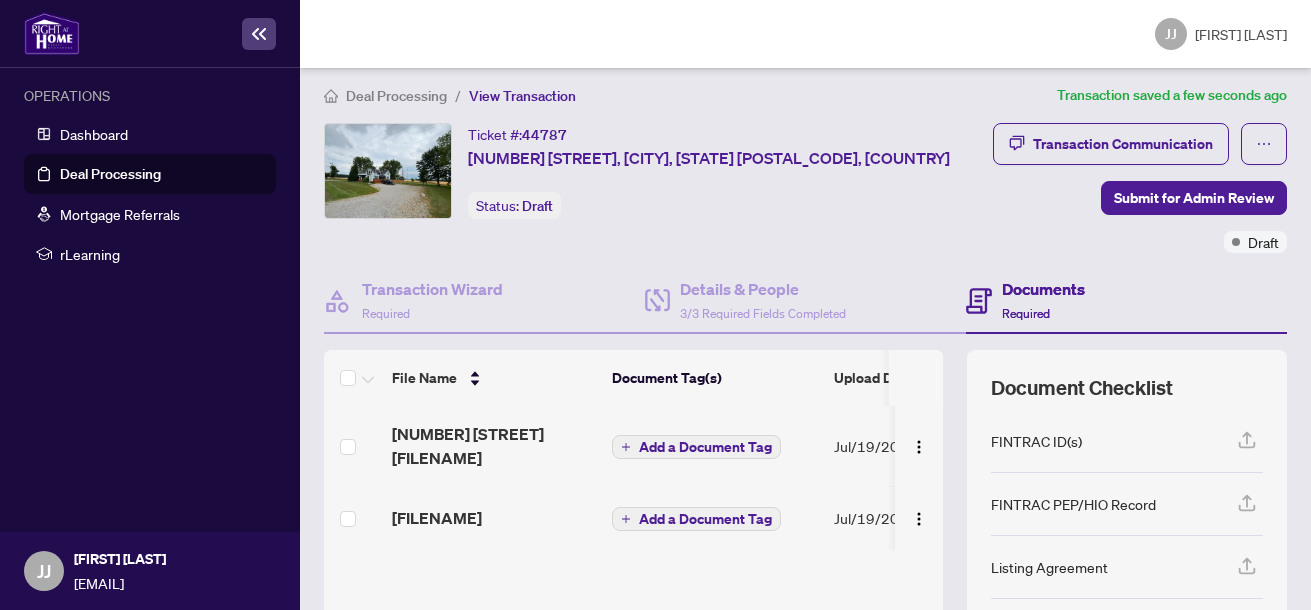 scroll, scrollTop: 0, scrollLeft: 0, axis: both 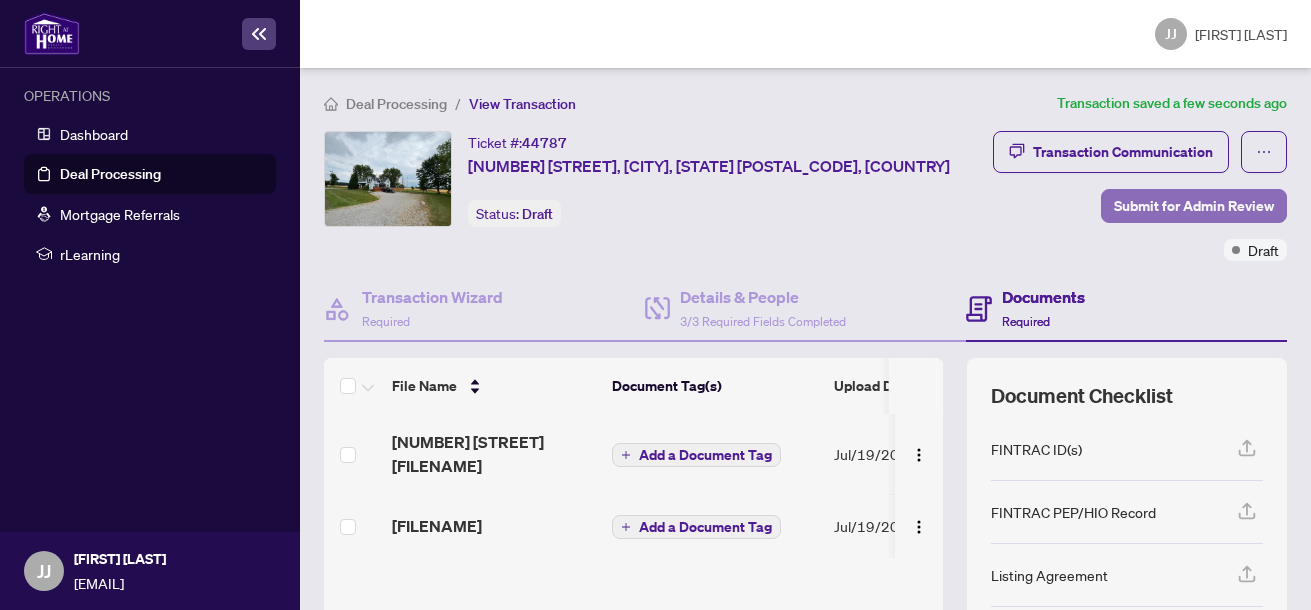 click on "Submit for Admin Review" at bounding box center [1194, 206] 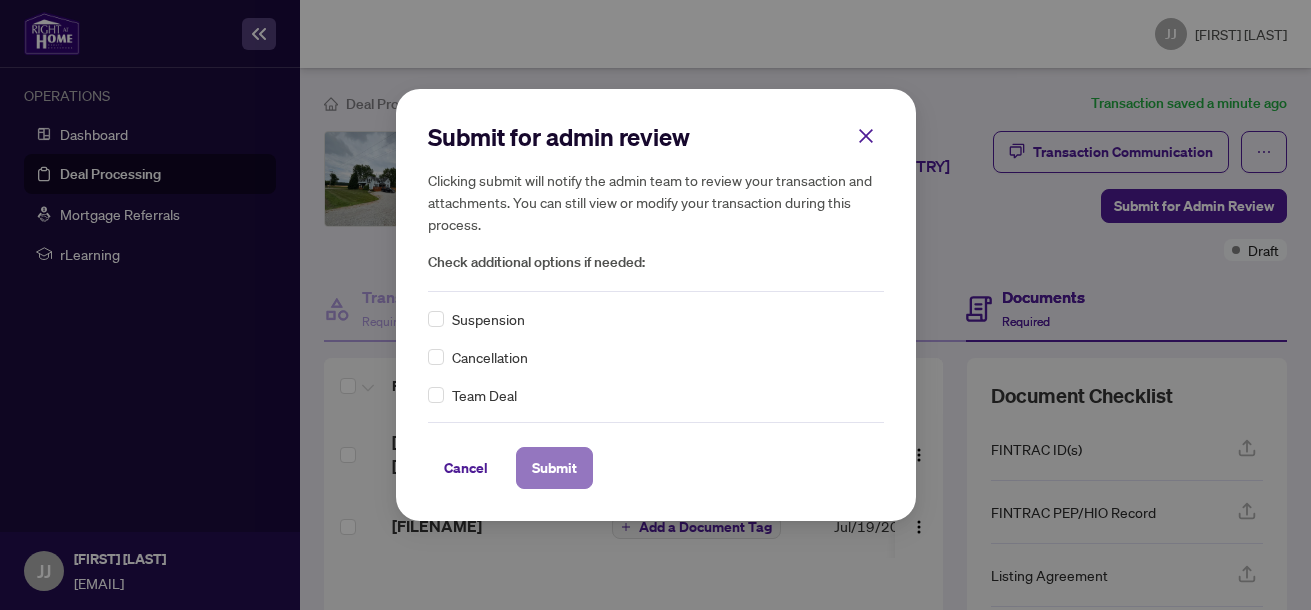click on "Submit" at bounding box center [554, 468] 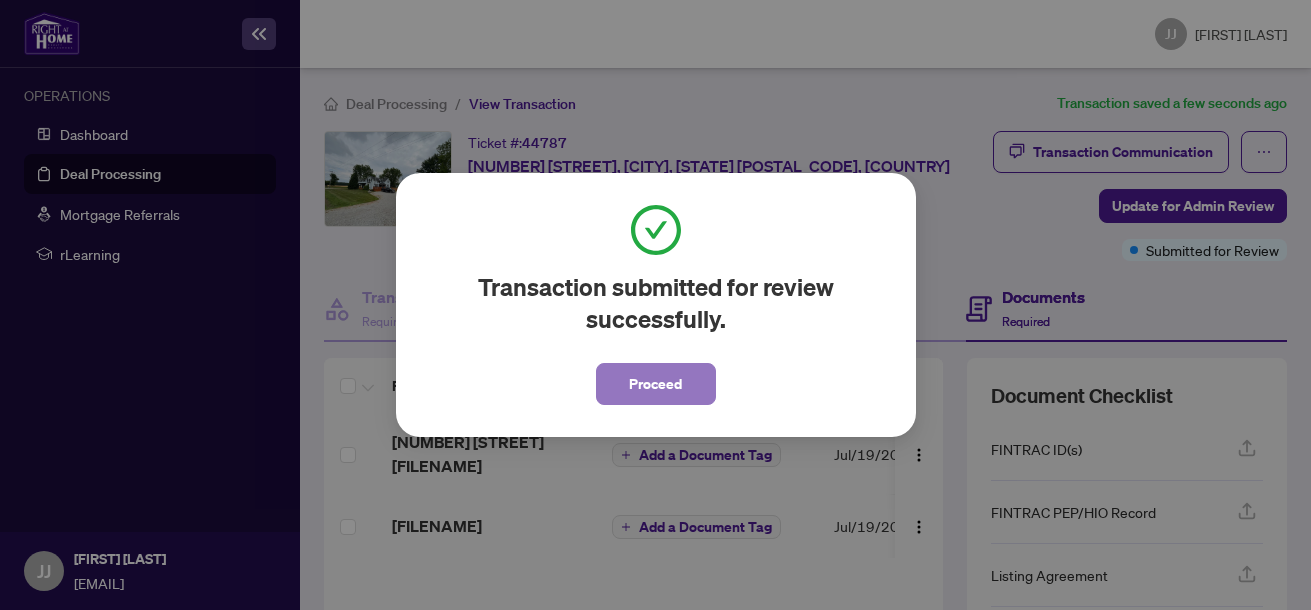 click on "Proceed" at bounding box center (655, 384) 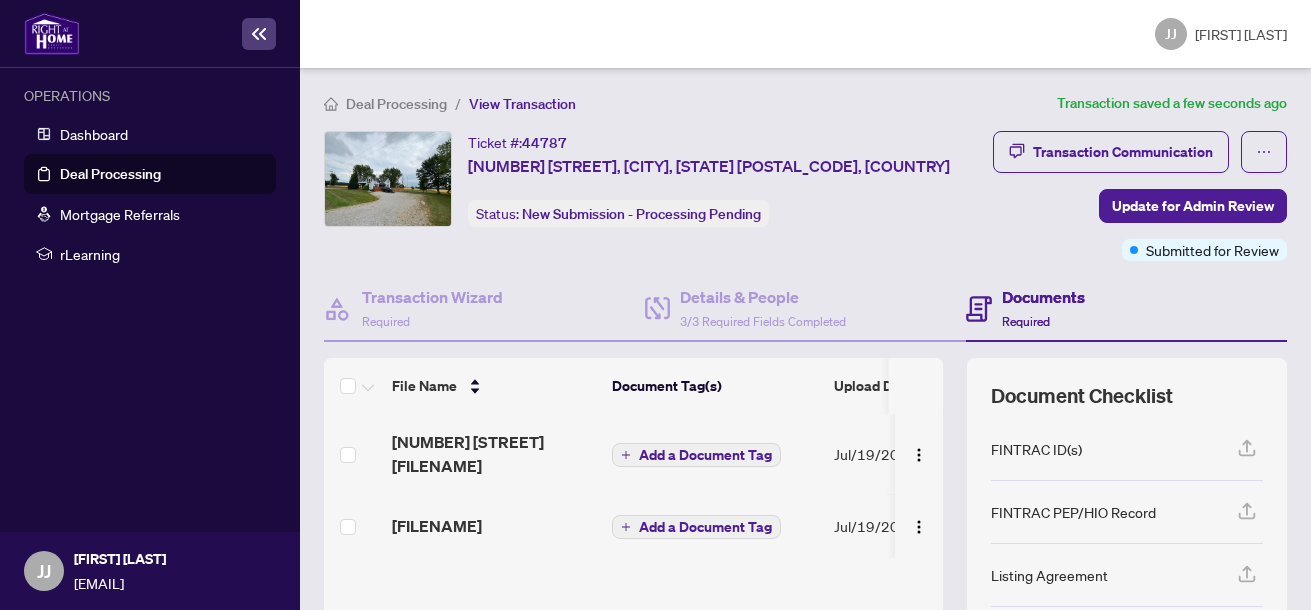 click on "Deal Processing" at bounding box center (110, 174) 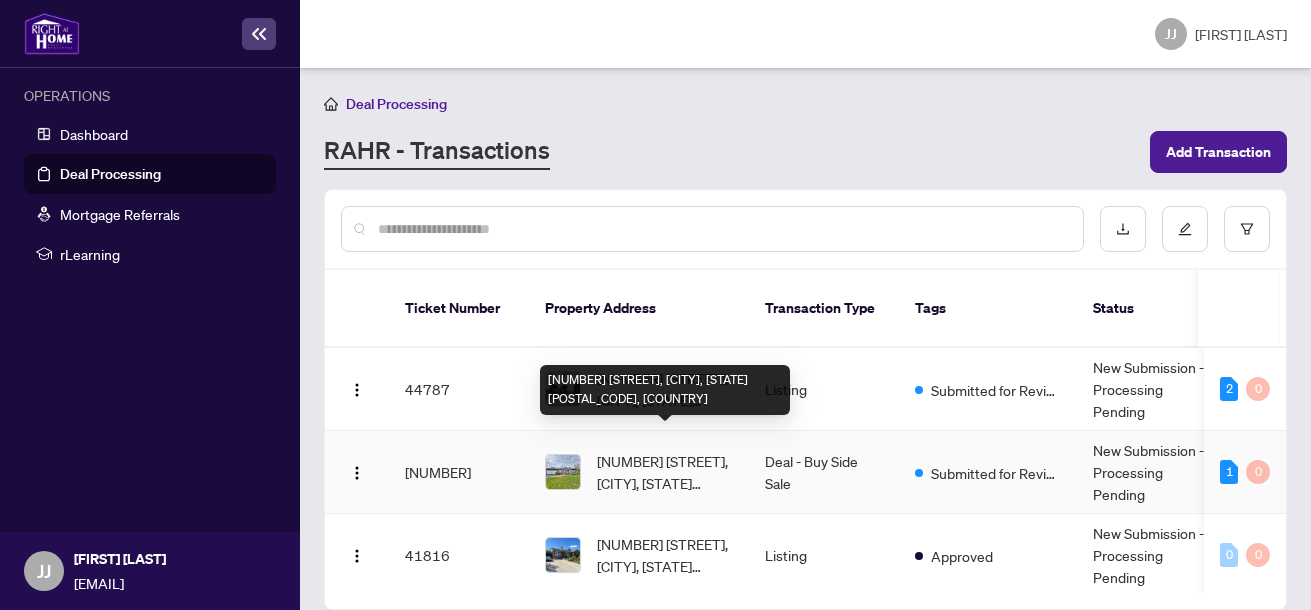 click on "[NUMBER] [STREET], [CITY], [STATE] [POSTAL_CODE], [COUNTRY]" at bounding box center (665, 472) 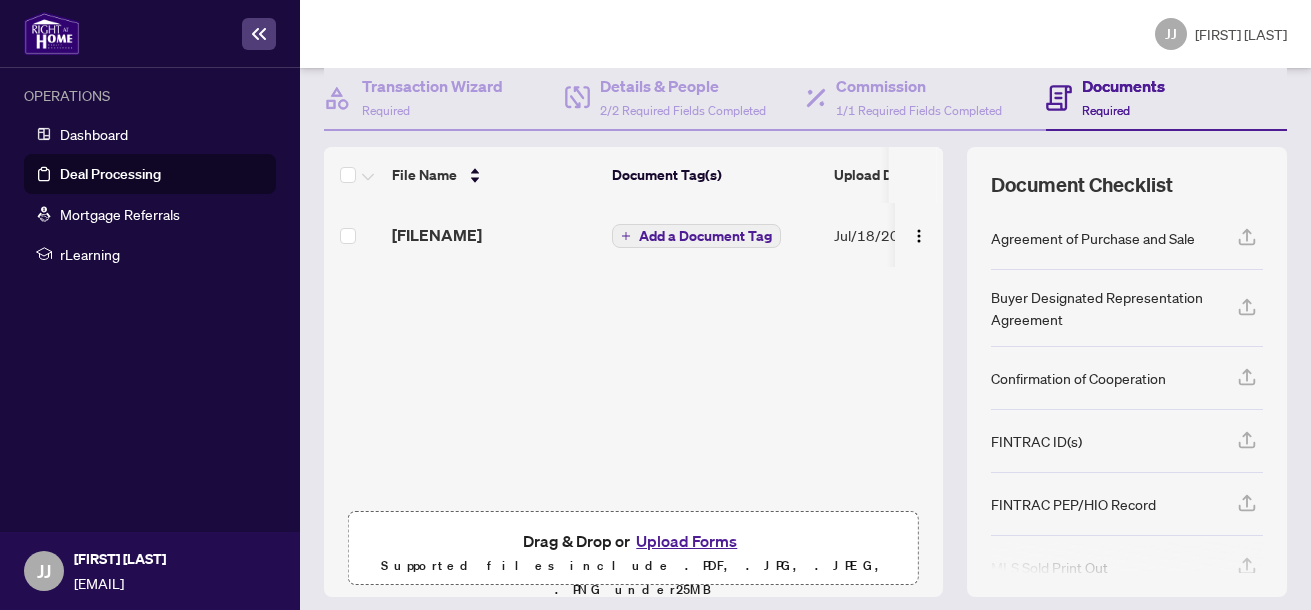 scroll, scrollTop: 279, scrollLeft: 0, axis: vertical 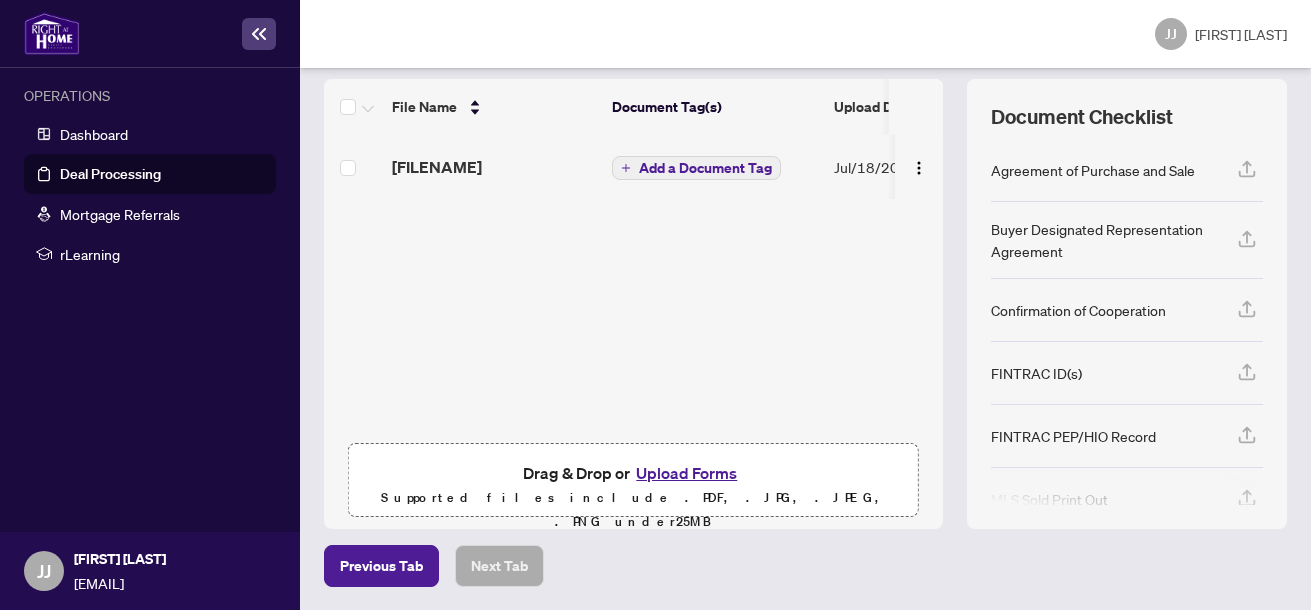 click on "Upload Forms" at bounding box center (686, 473) 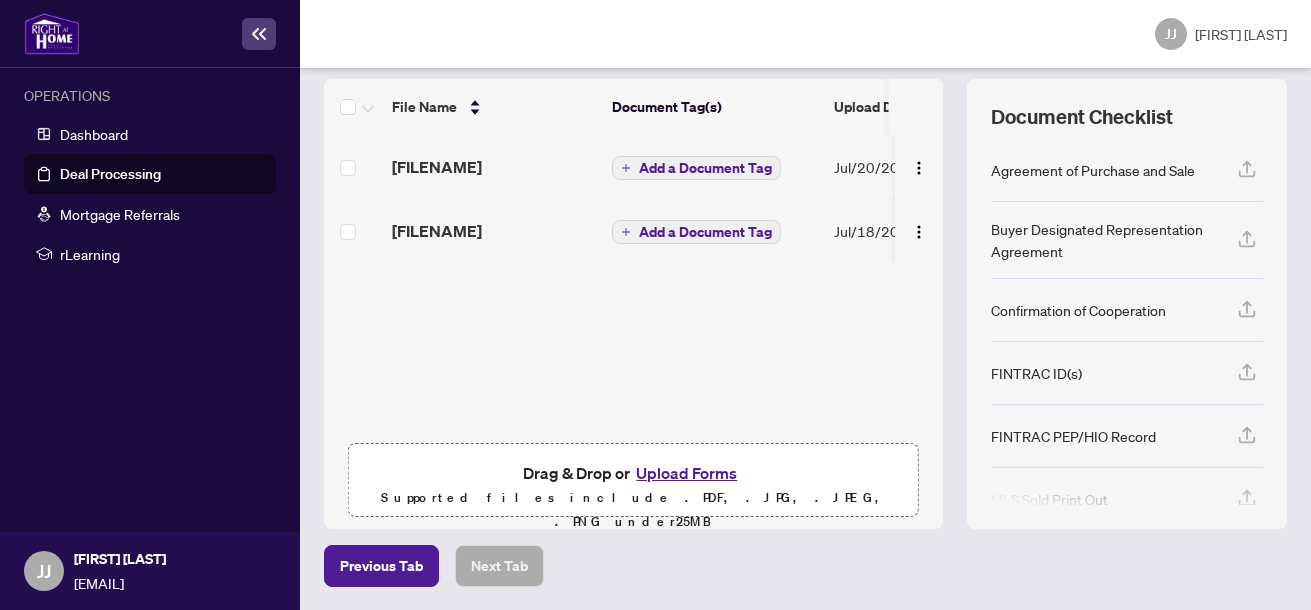 click on "Upload Forms" at bounding box center (686, 473) 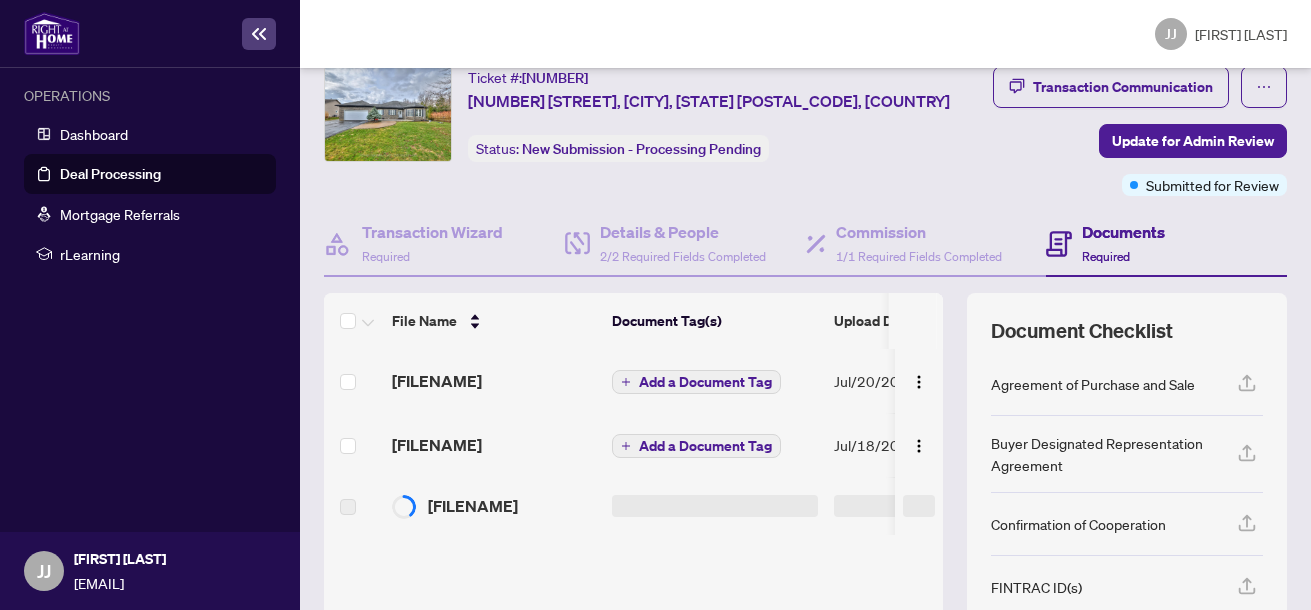 scroll, scrollTop: 0, scrollLeft: 0, axis: both 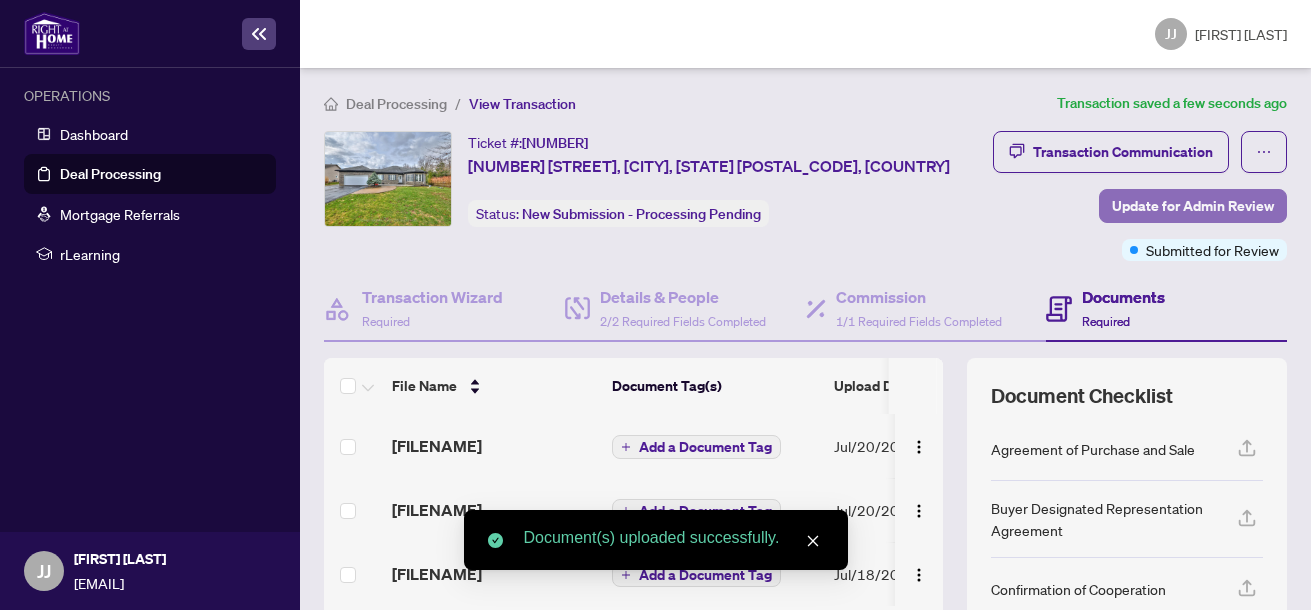 click on "Update for Admin Review" at bounding box center [1193, 206] 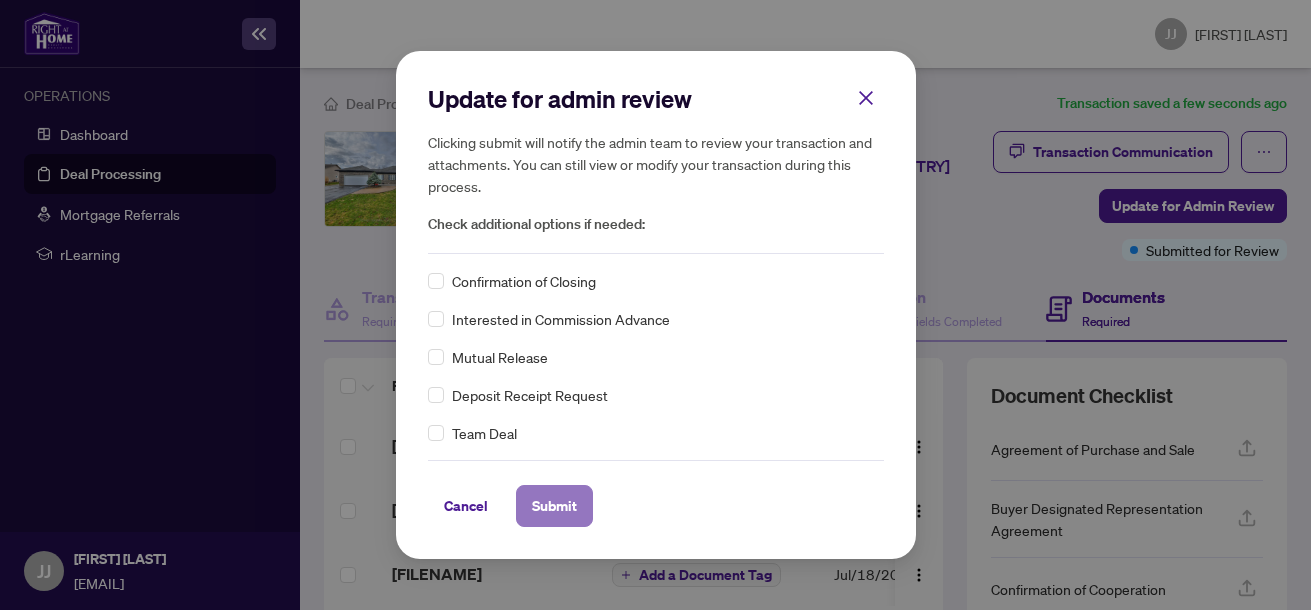 click on "Submit" at bounding box center (554, 506) 